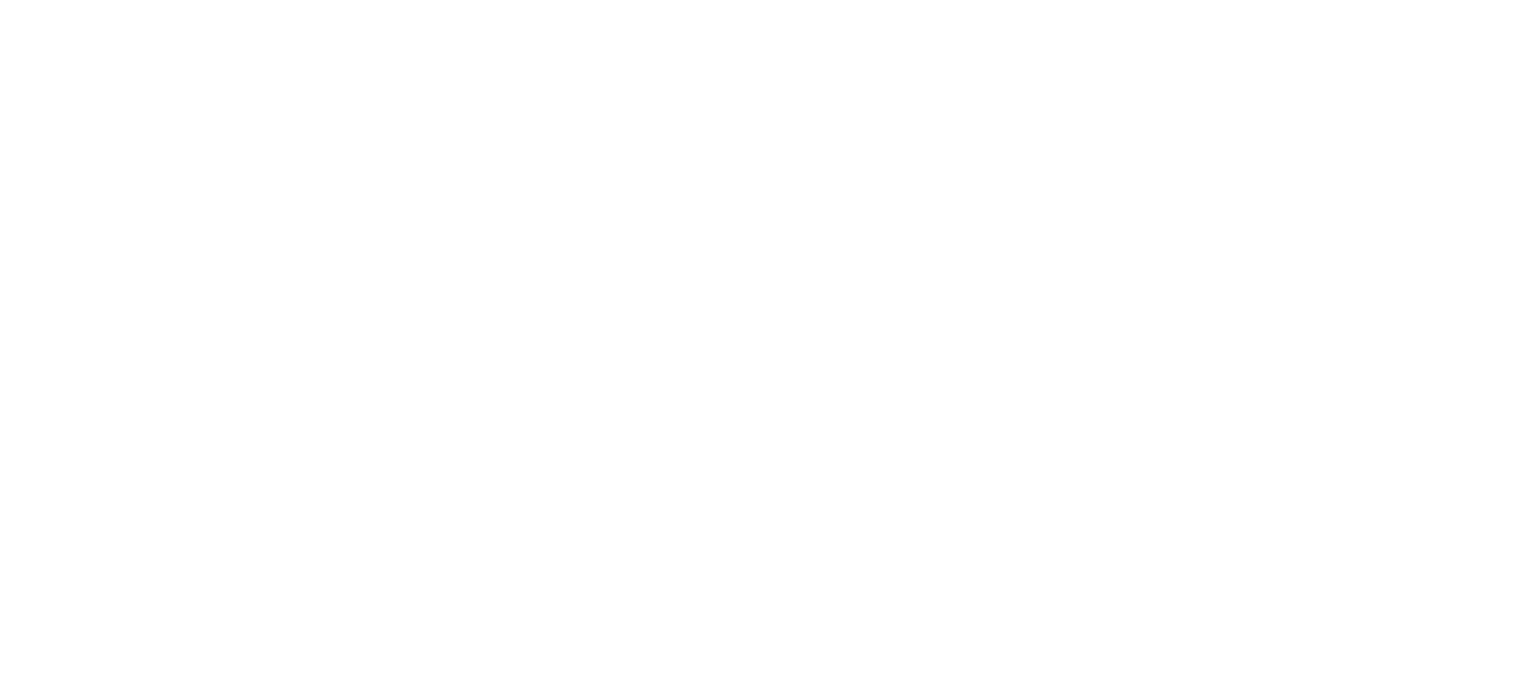 scroll, scrollTop: 0, scrollLeft: 0, axis: both 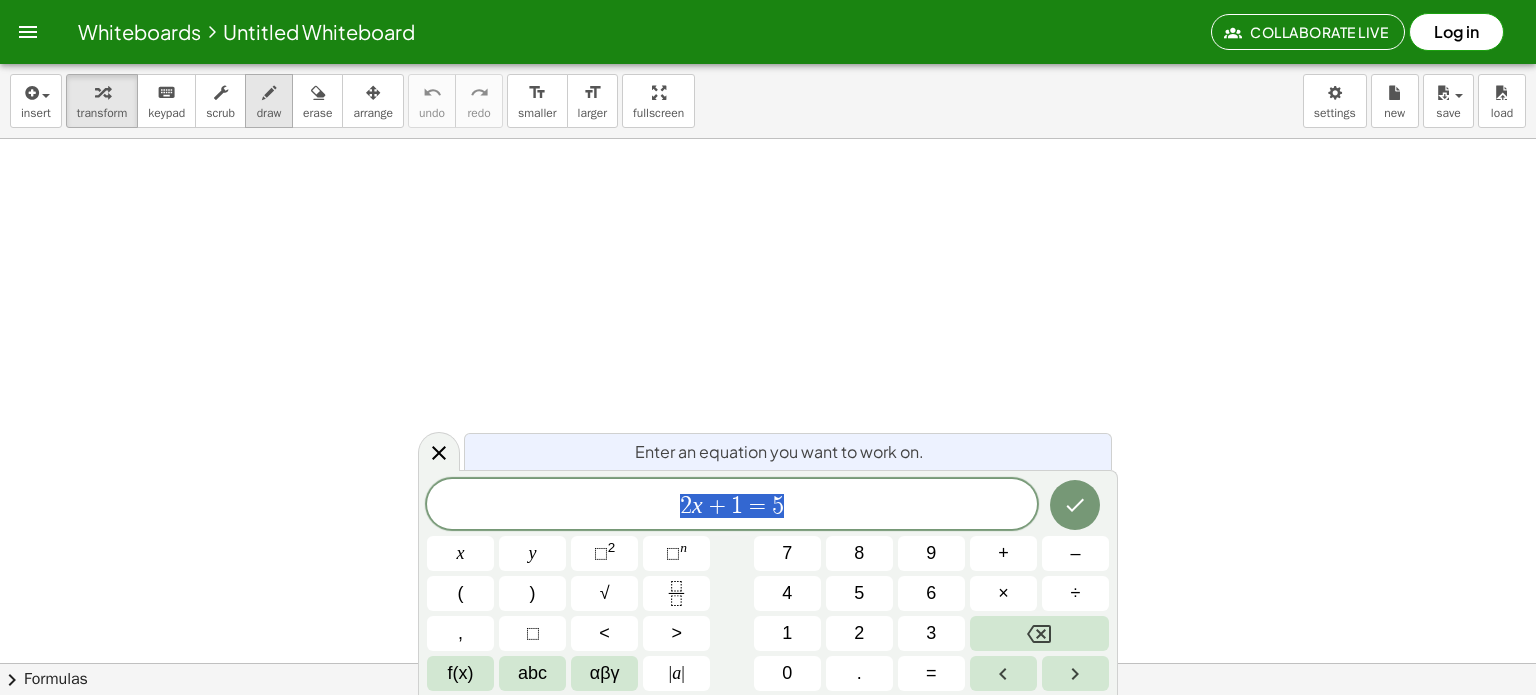 click on "draw" at bounding box center [269, 101] 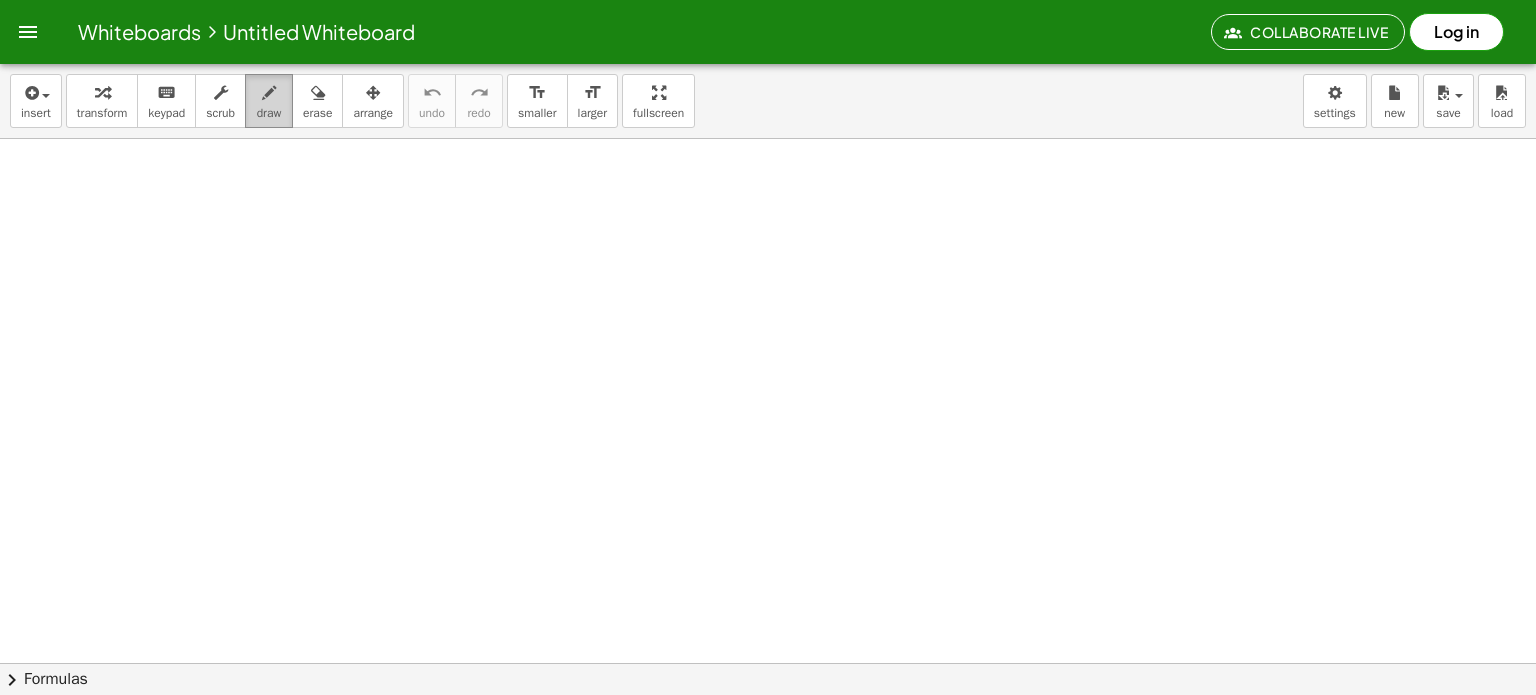 click at bounding box center (269, 92) 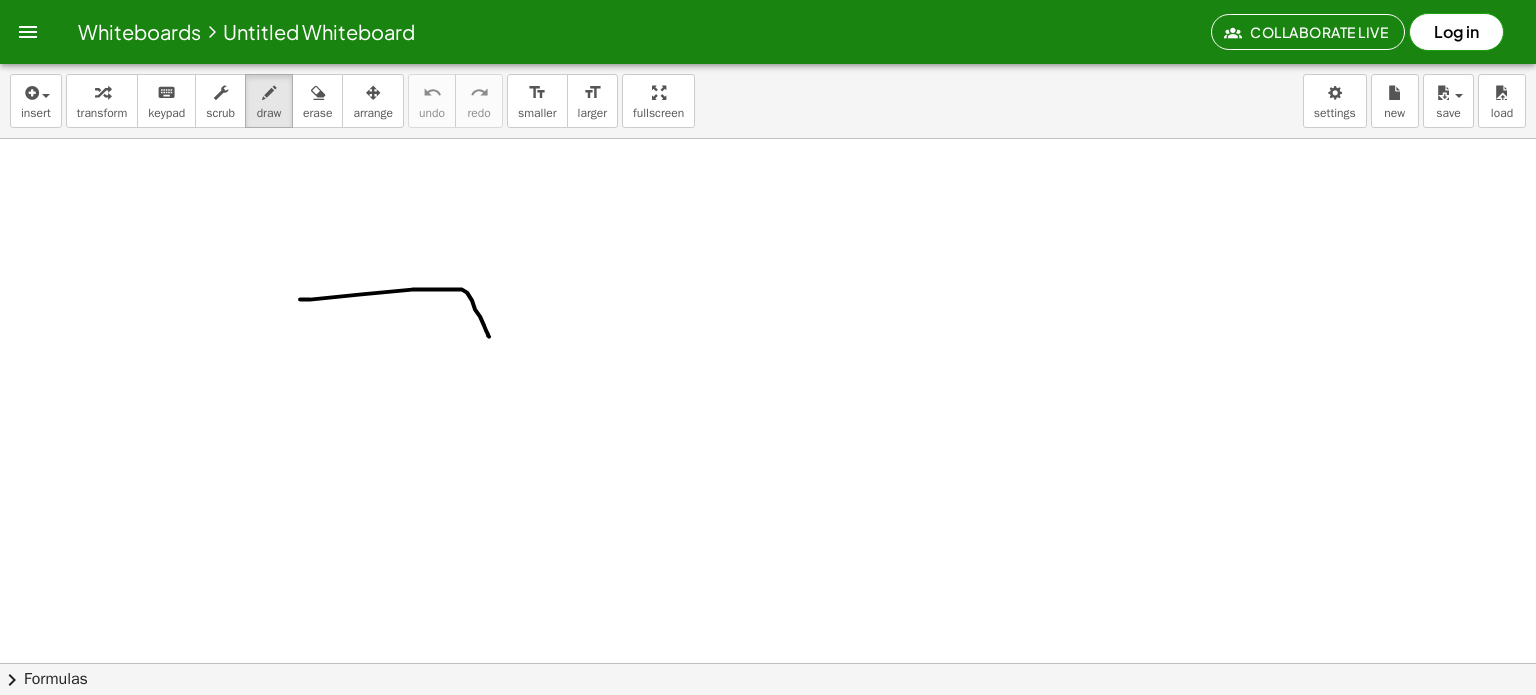 drag, startPoint x: 300, startPoint y: 299, endPoint x: 489, endPoint y: 336, distance: 192.58765 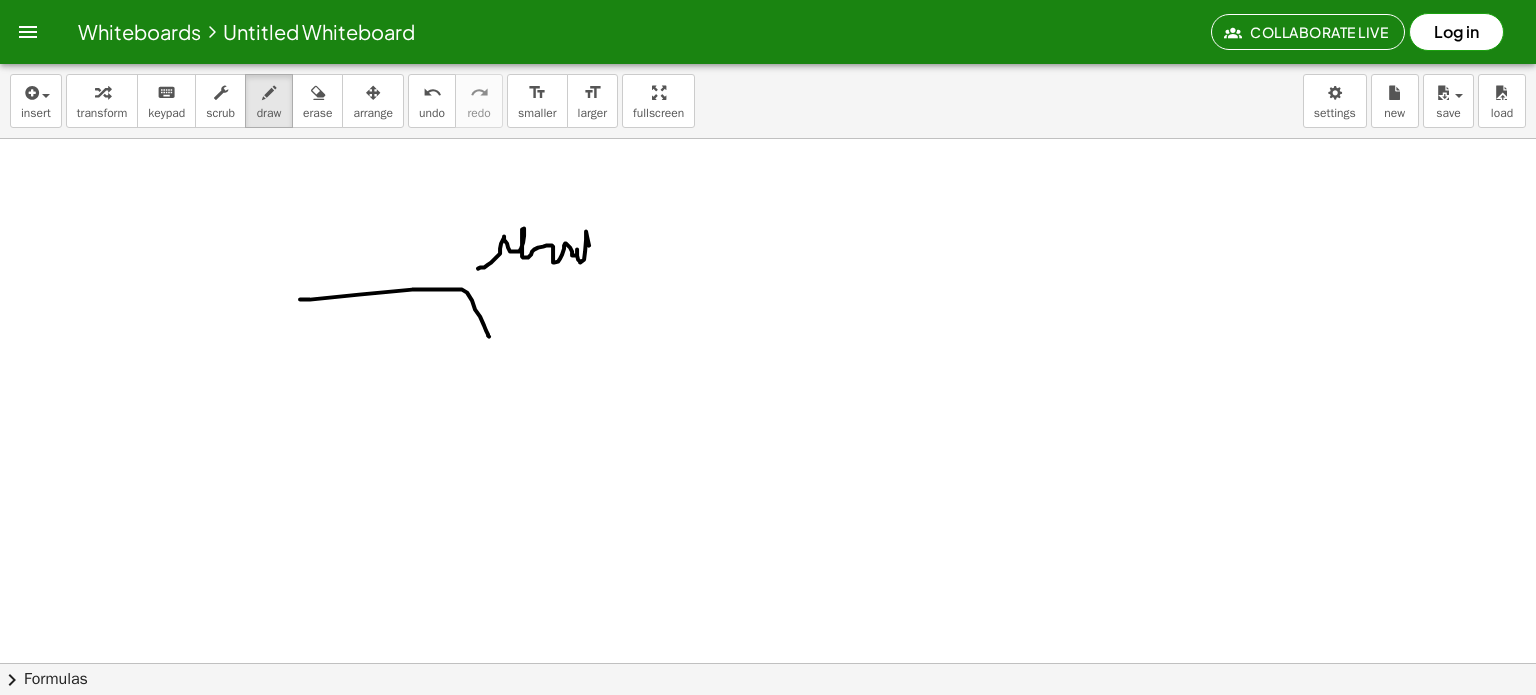 drag, startPoint x: 488, startPoint y: 264, endPoint x: 600, endPoint y: 247, distance: 113.28283 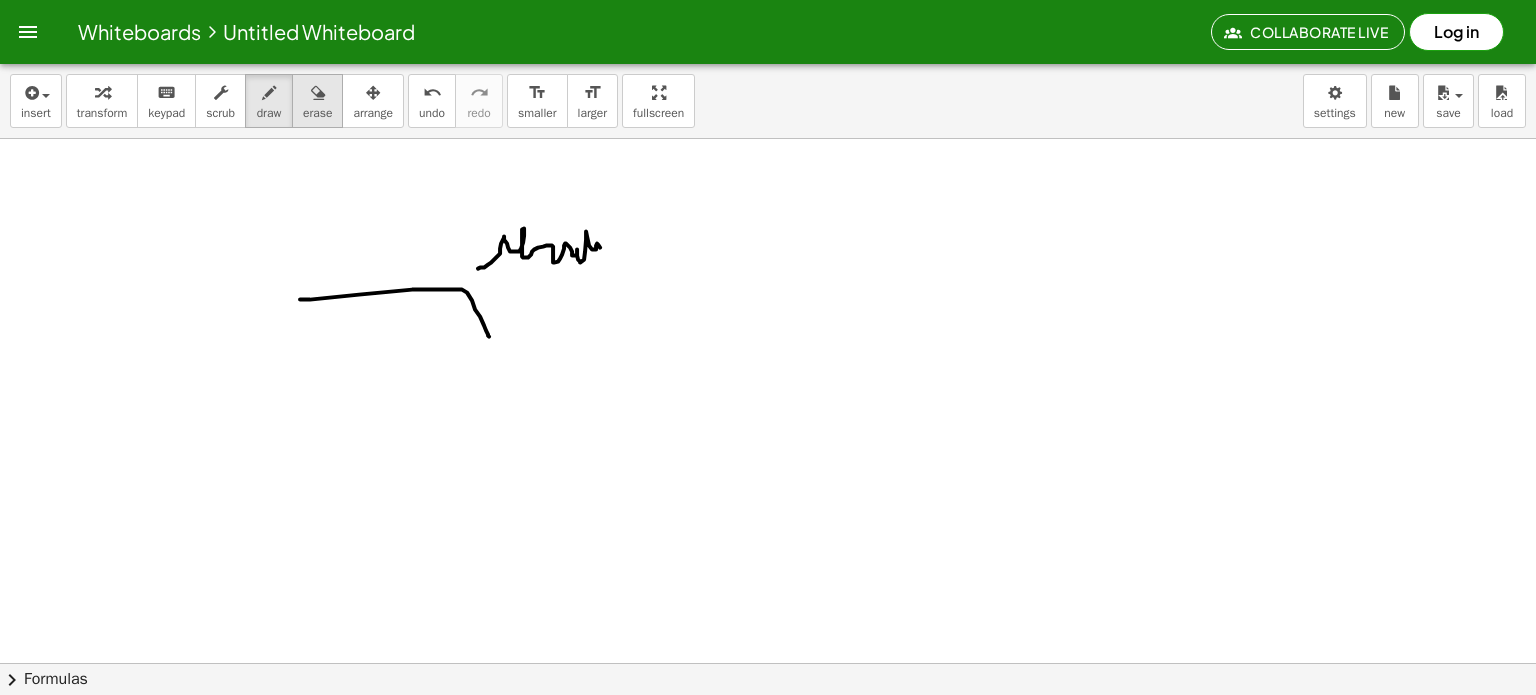 click on "erase" at bounding box center [317, 101] 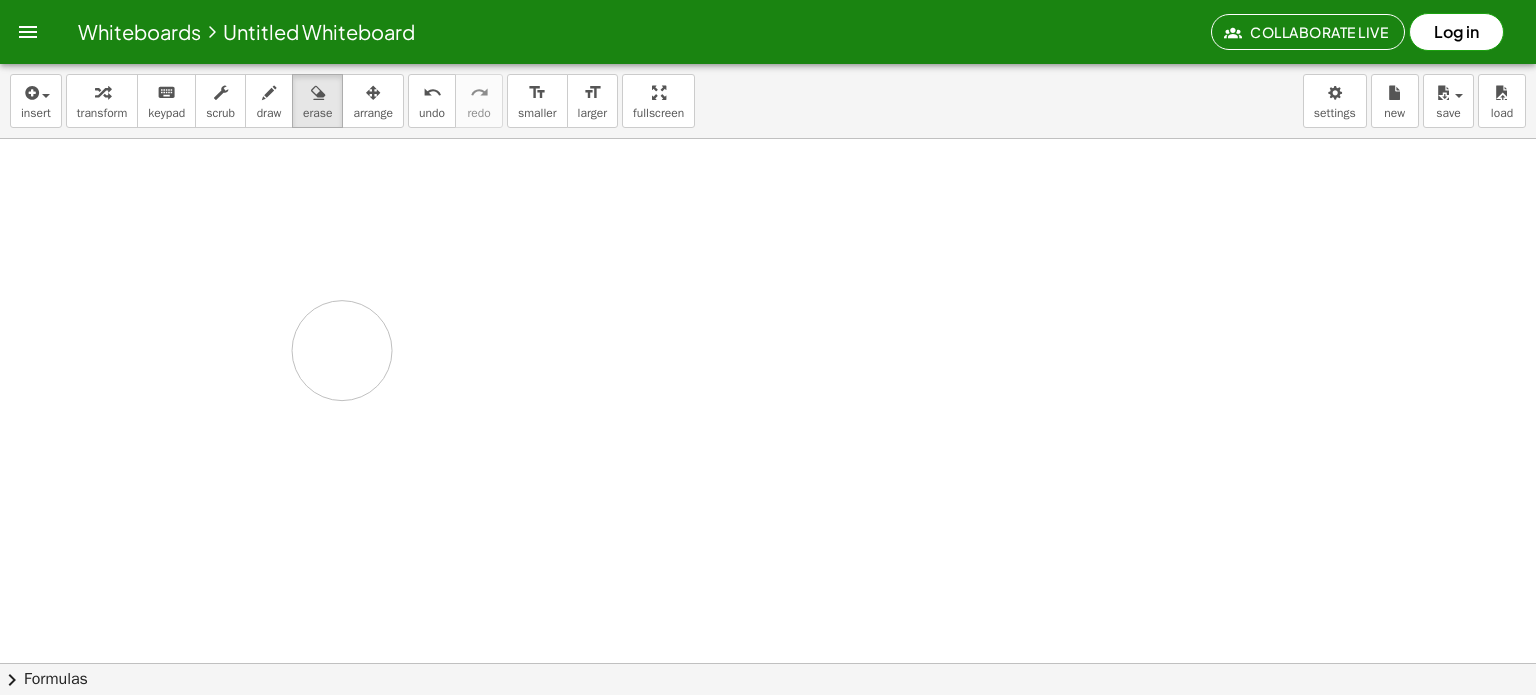 drag, startPoint x: 546, startPoint y: 251, endPoint x: 326, endPoint y: 342, distance: 238.07771 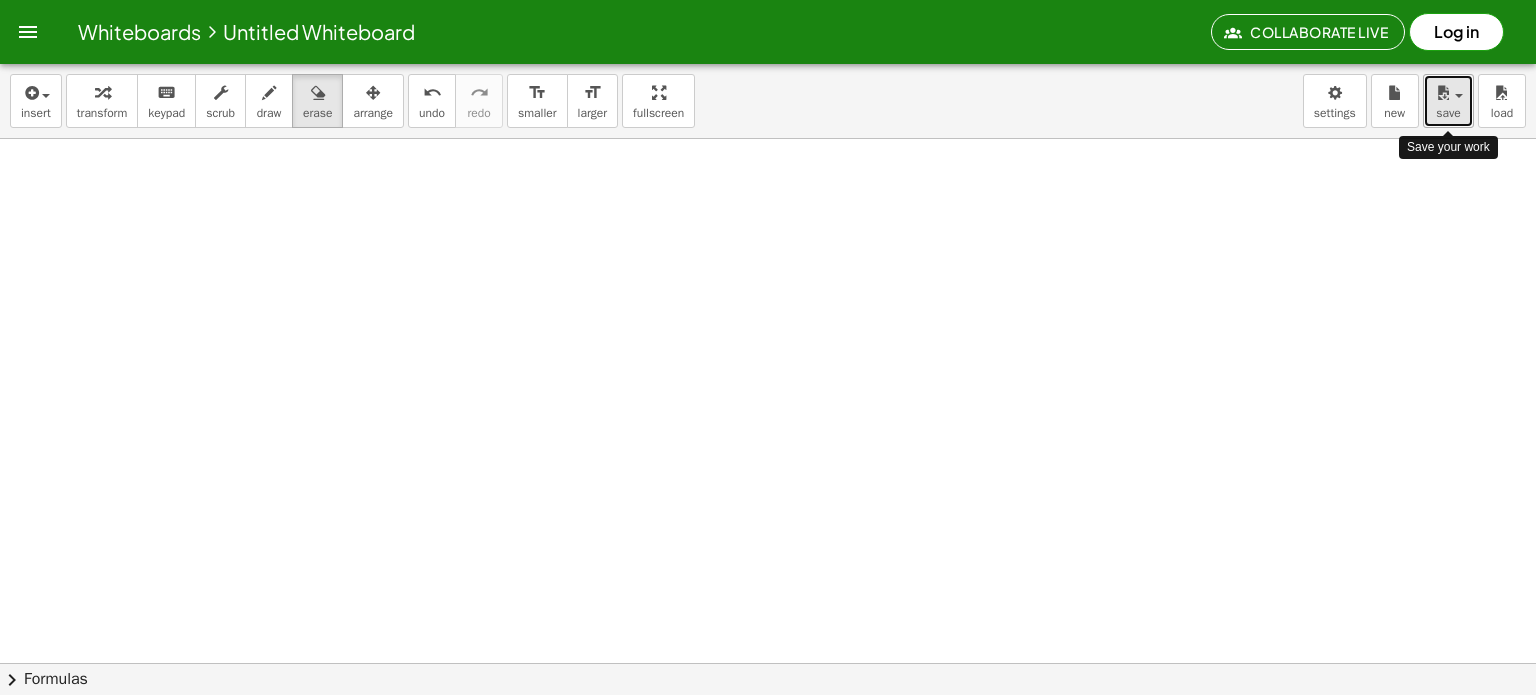 click on "save" at bounding box center [1448, 101] 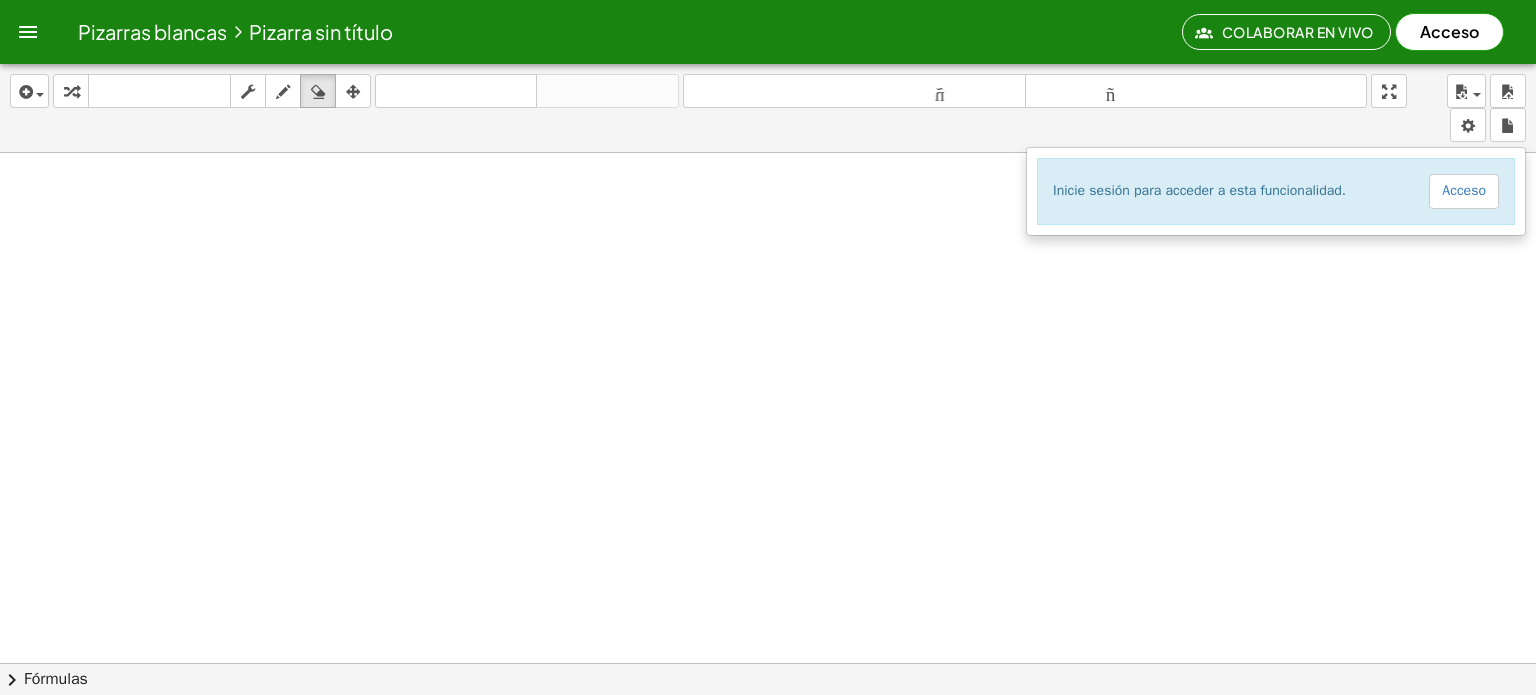 click at bounding box center (768, 742) 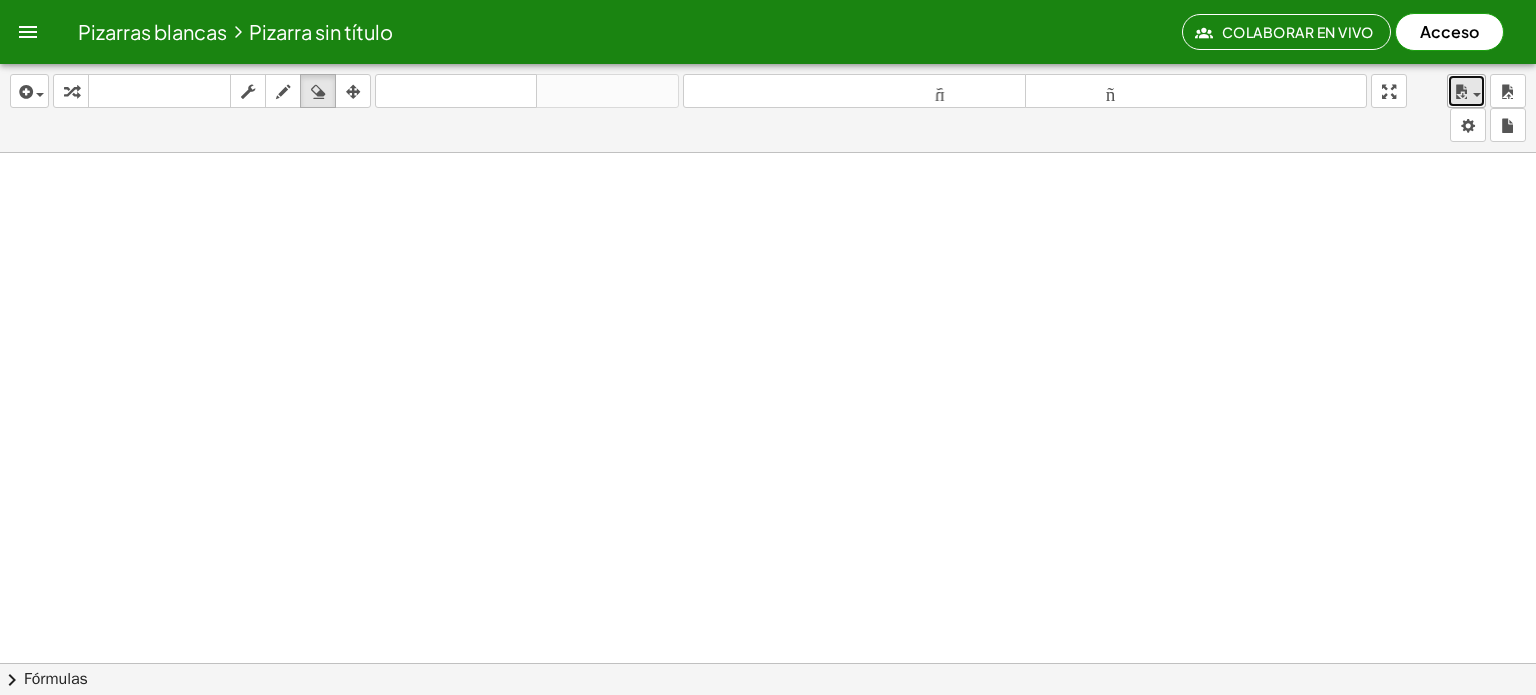 click at bounding box center (1461, 92) 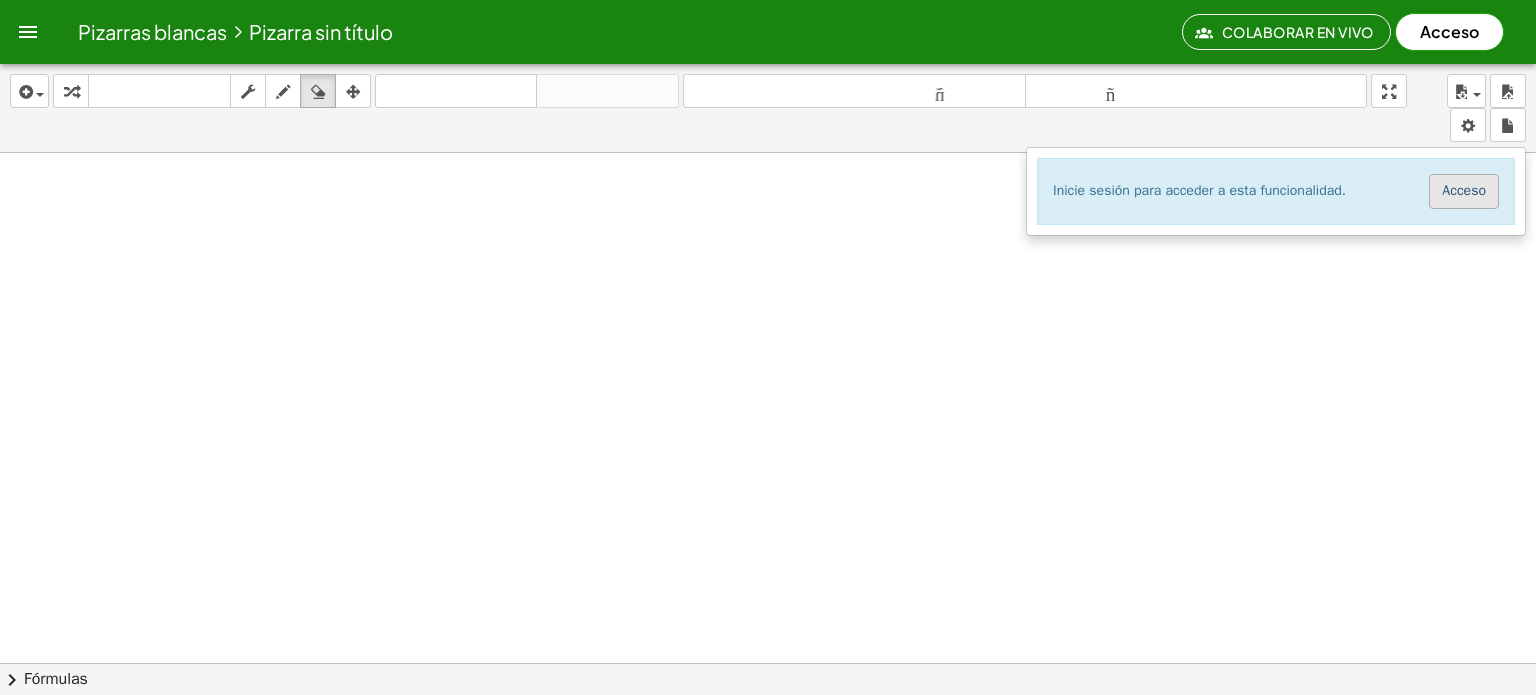 click on "Acceso" at bounding box center [1464, 190] 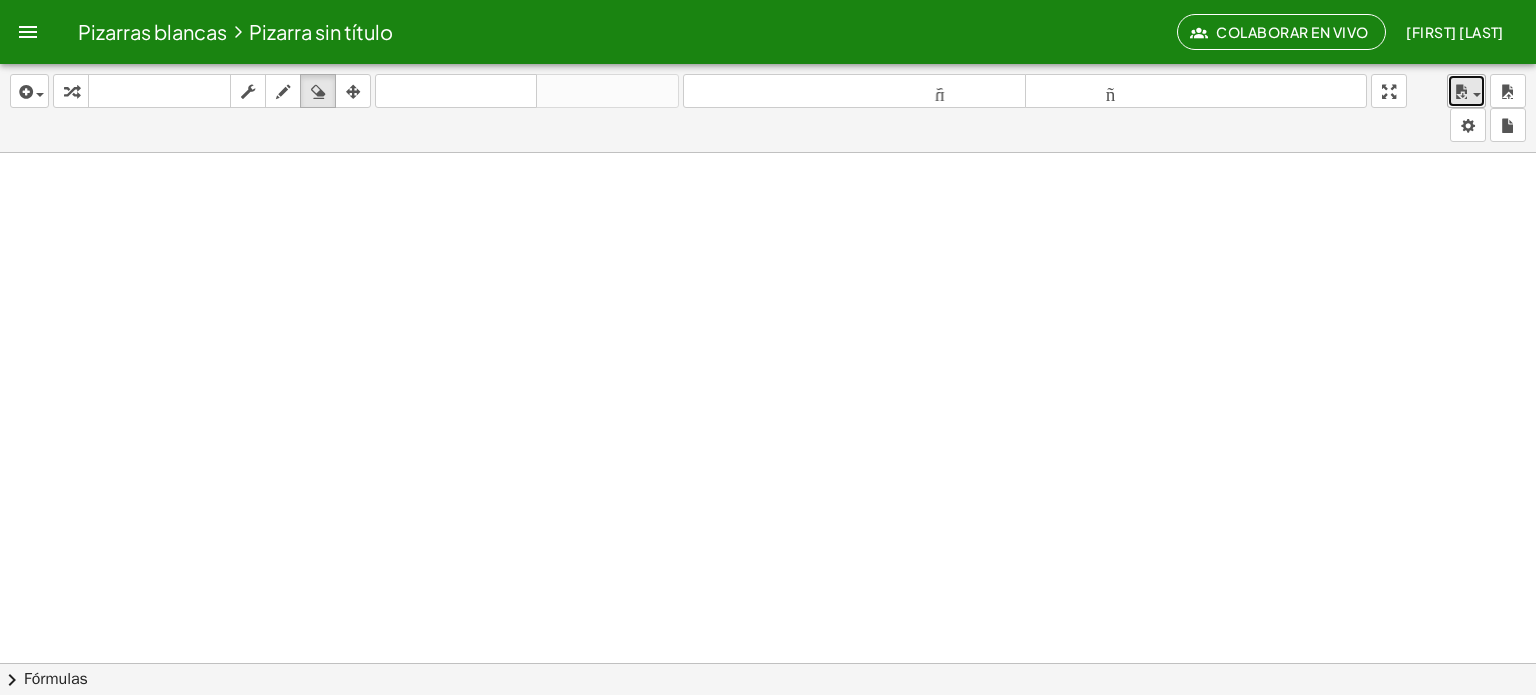 click on "ahorrar" at bounding box center (1466, 91) 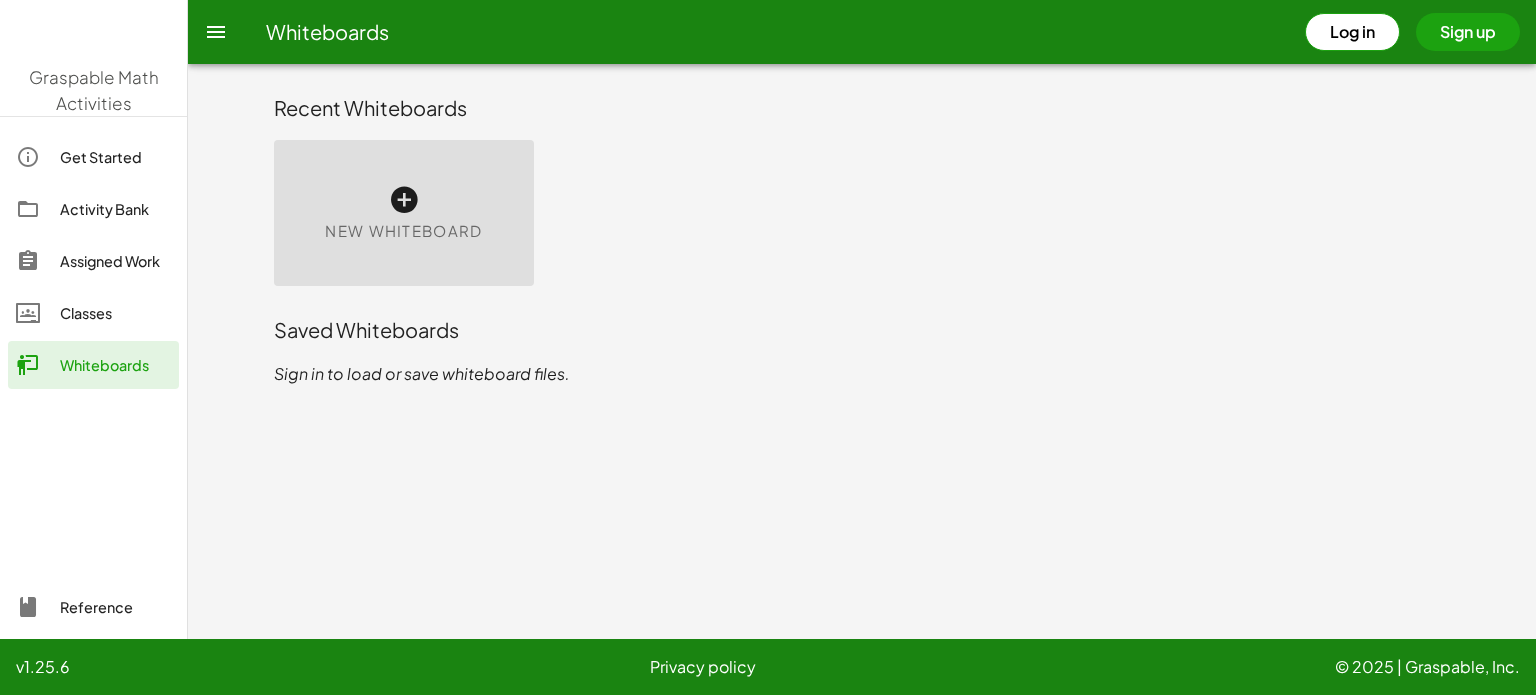 scroll, scrollTop: 0, scrollLeft: 0, axis: both 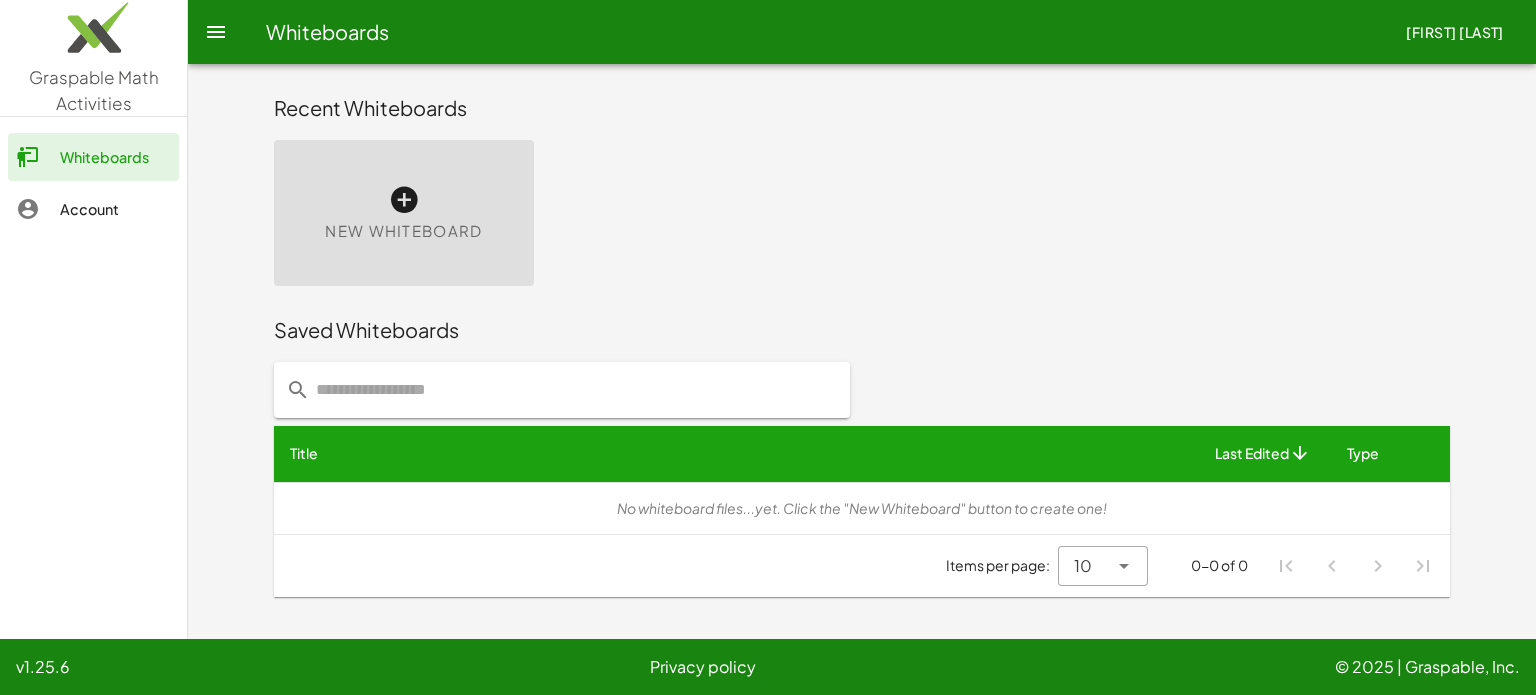 click on "New Whiteboard" at bounding box center [404, 213] 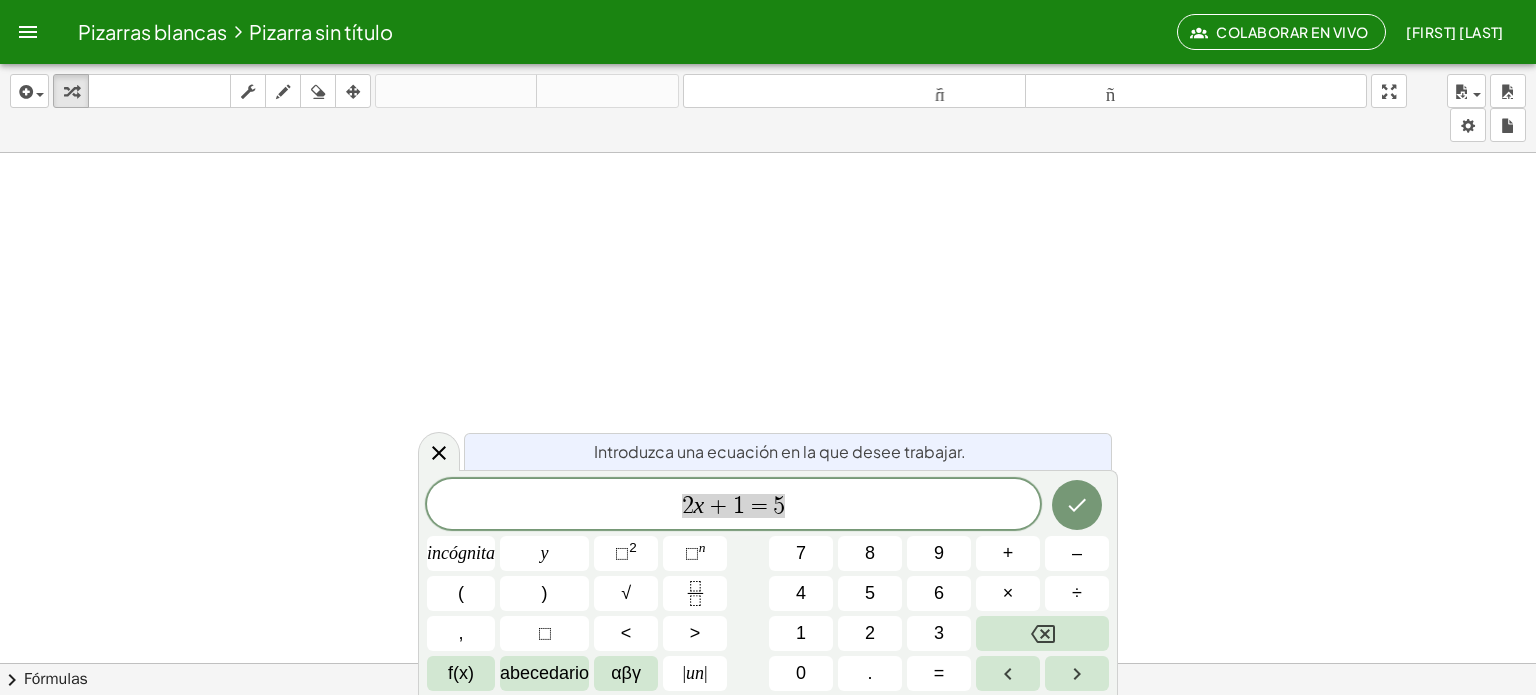 click at bounding box center [768, 742] 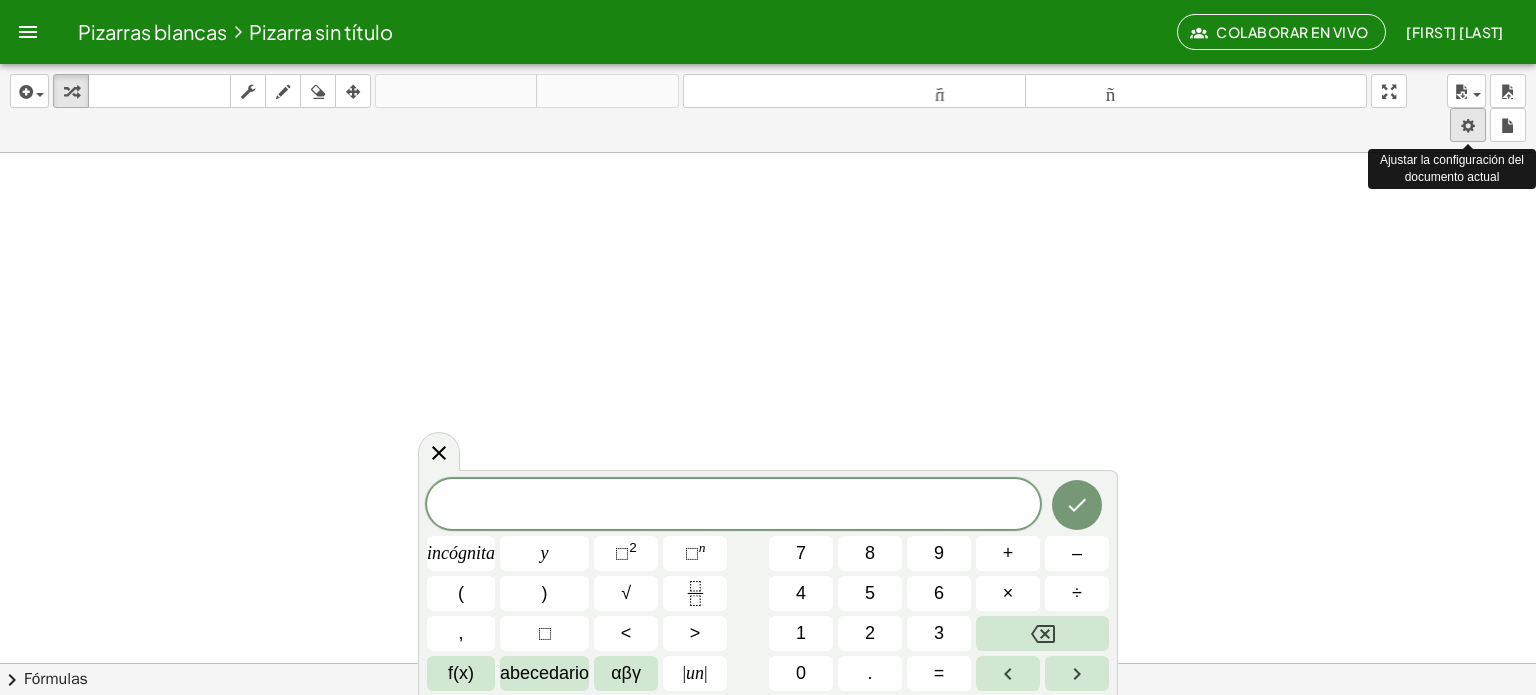 click on "Pizarras blancas     Pizarra sin título Colaborar en vivo [NAME] [LAST] Actividades  matemáticas fáciles de comprender Pizarras blancas Cuenta   insertar Seleccione uno: Expresión matemática Función Texto Vídeo de YouTube Graficando Geometría Geometría 3D transformar teclado teclado fregar dibujar borrar arreglar deshacer deshacer rehacer rehacer tamaño_del_formato menor tamaño_del_formato más grande pantalla completa carga   ahorrar nuevo ajustes Ajustar la configuración del documento actual × chevron_right Fórmulas
Arrastre un lado de una fórmula sobre una expresión resaltada en el lienzo para aplicarla.
Fórmula cuadrática
+ · a · x 2 + · b · x + c = 0
⇔
x = · ( − b ± 2 √ ( + b 2 − · 4 · a · c ) ) · 2 · a
+ x 2 + · p · x + q = 0
x = − ·" at bounding box center (768, 347) 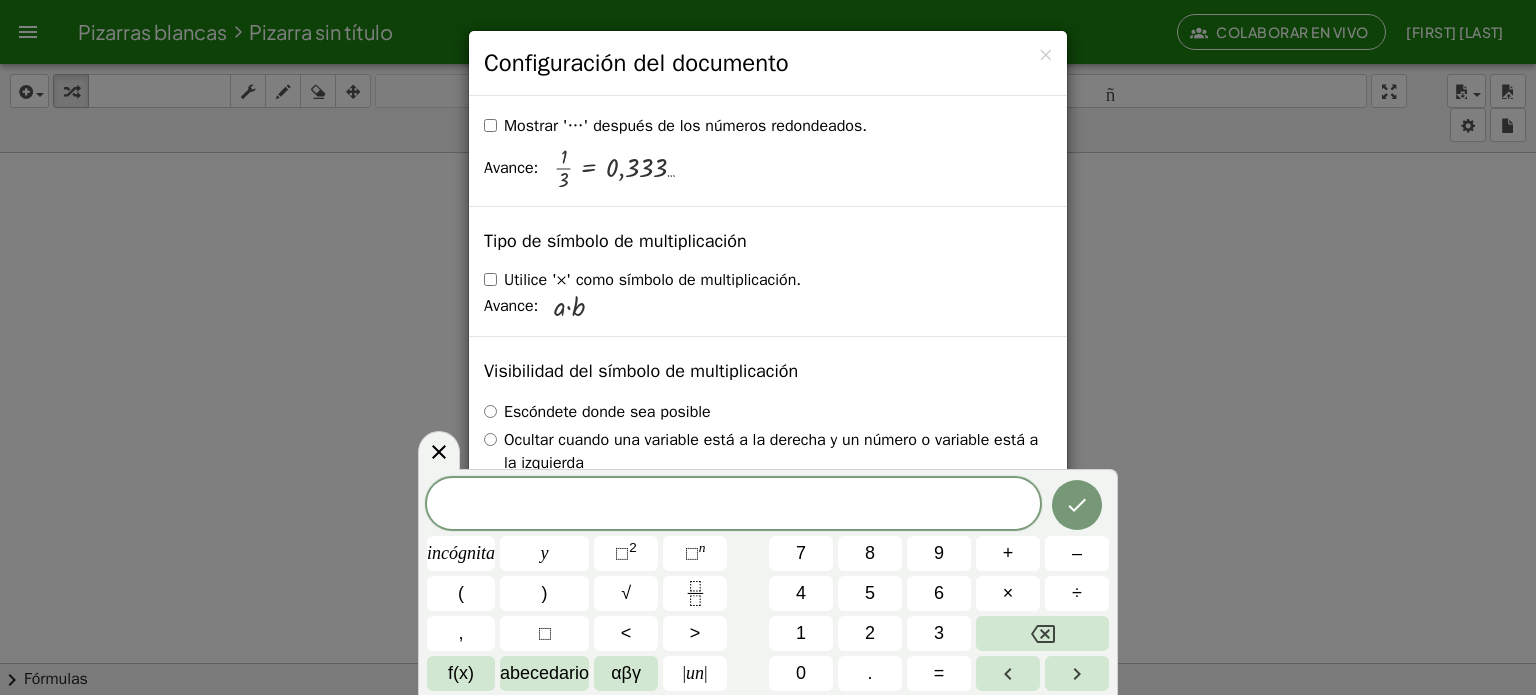 scroll, scrollTop: 4733, scrollLeft: 0, axis: vertical 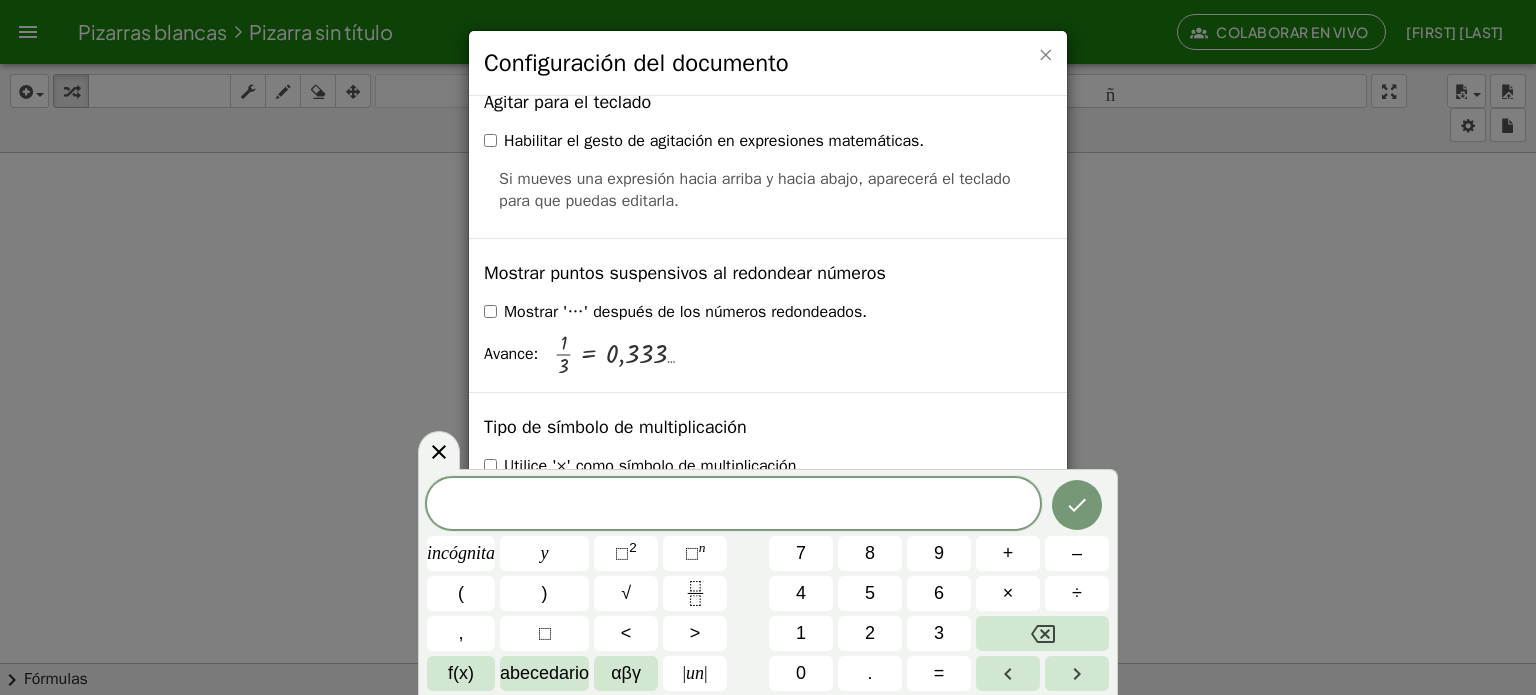 click on "×" at bounding box center [1045, 54] 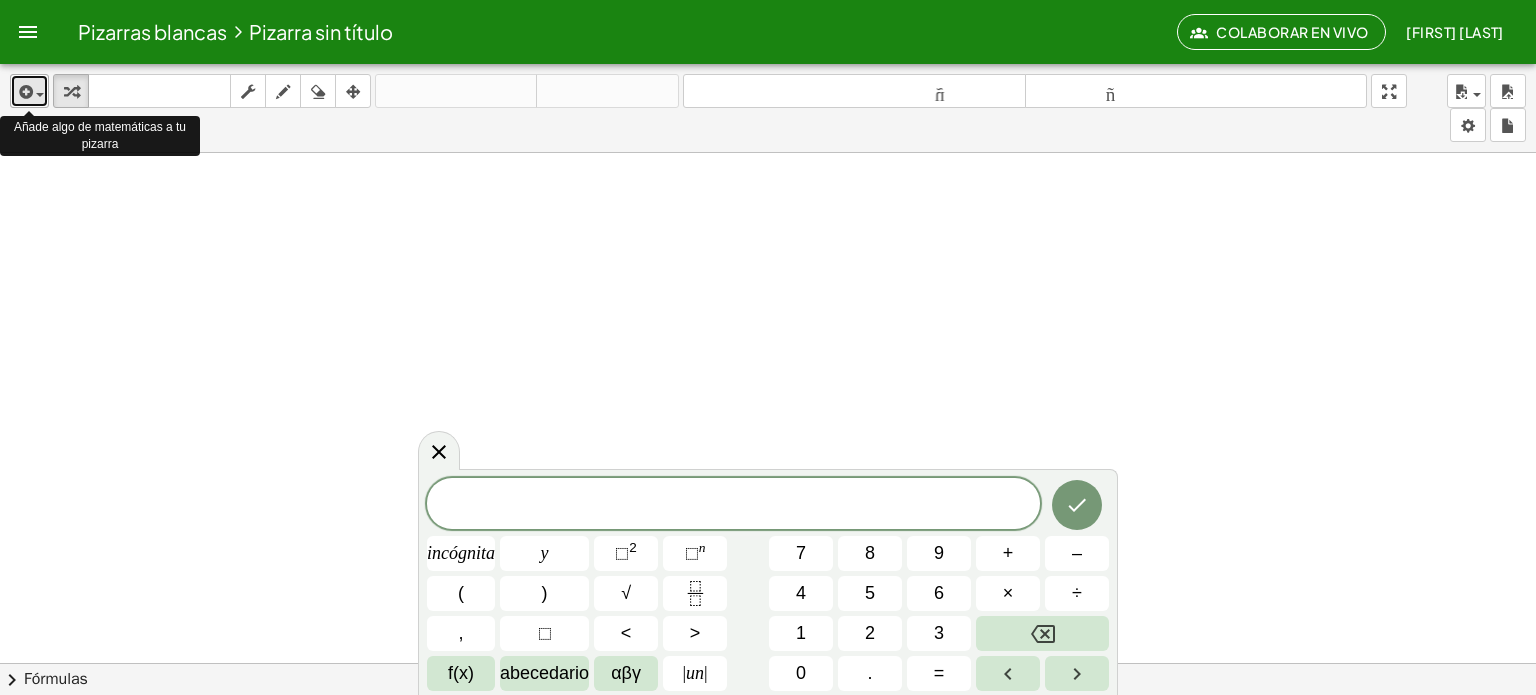 click at bounding box center [24, 92] 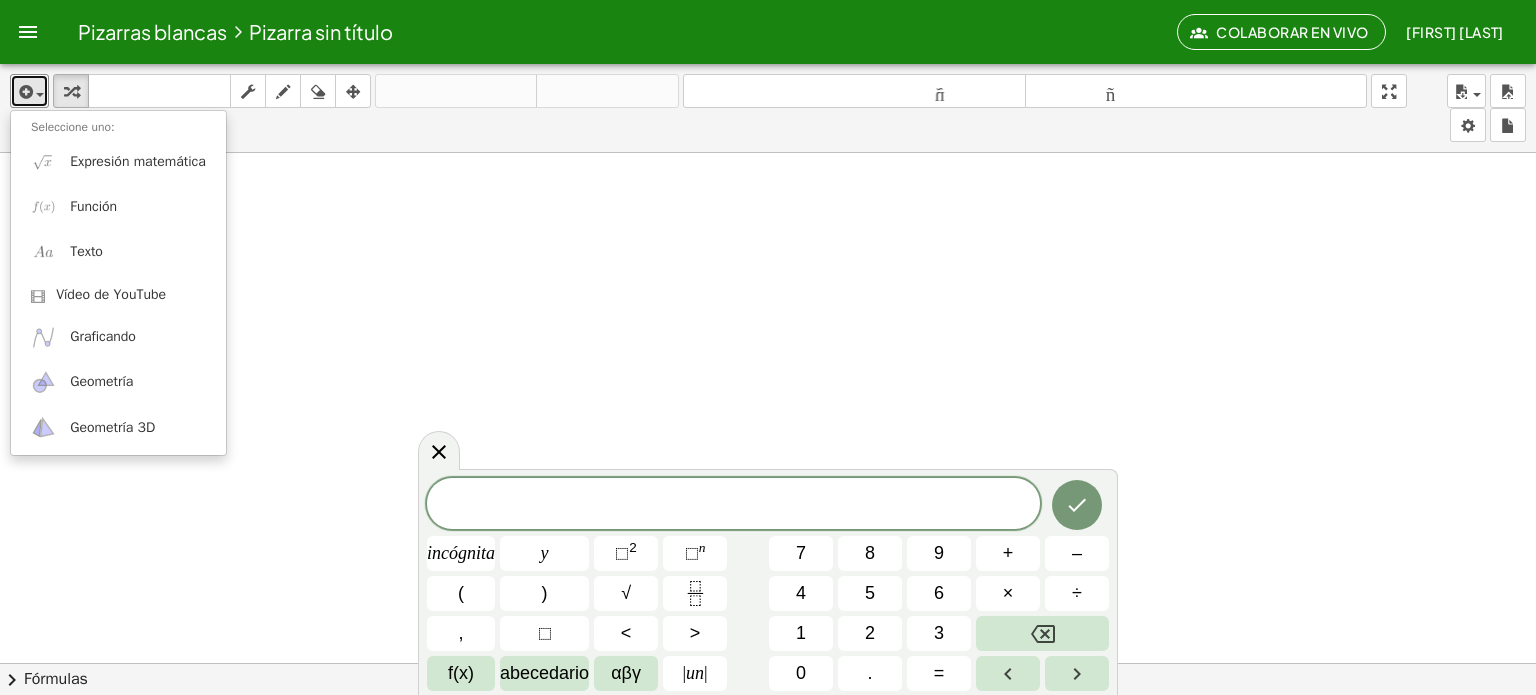 click at bounding box center [768, 742] 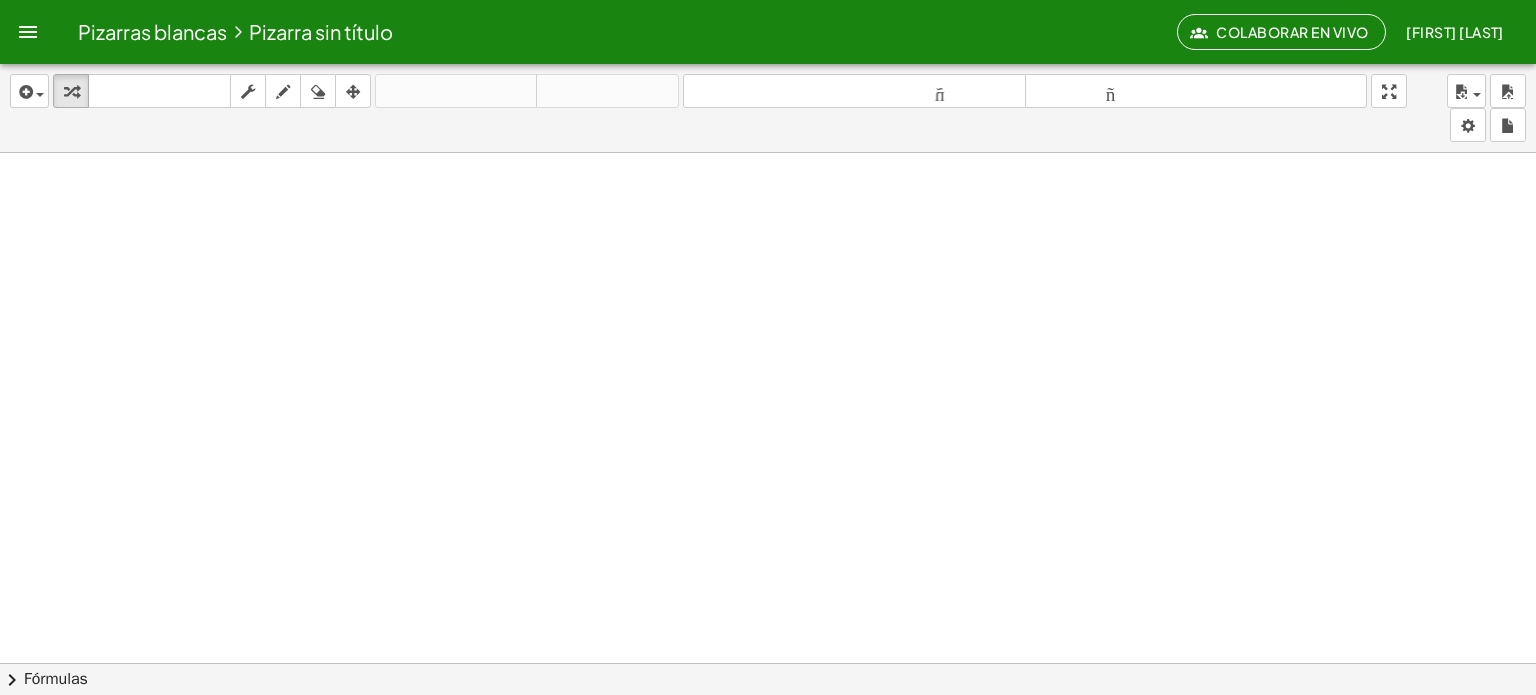 click 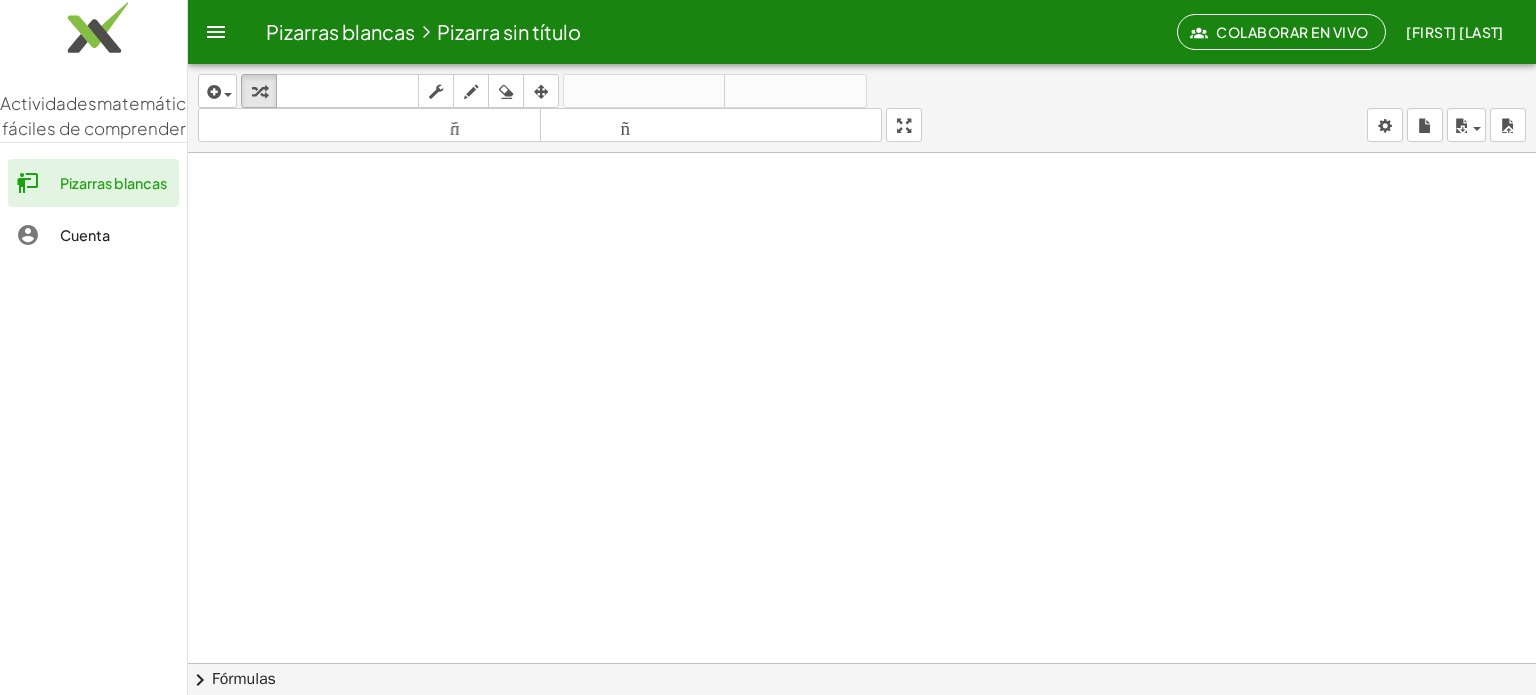 click at bounding box center [862, 742] 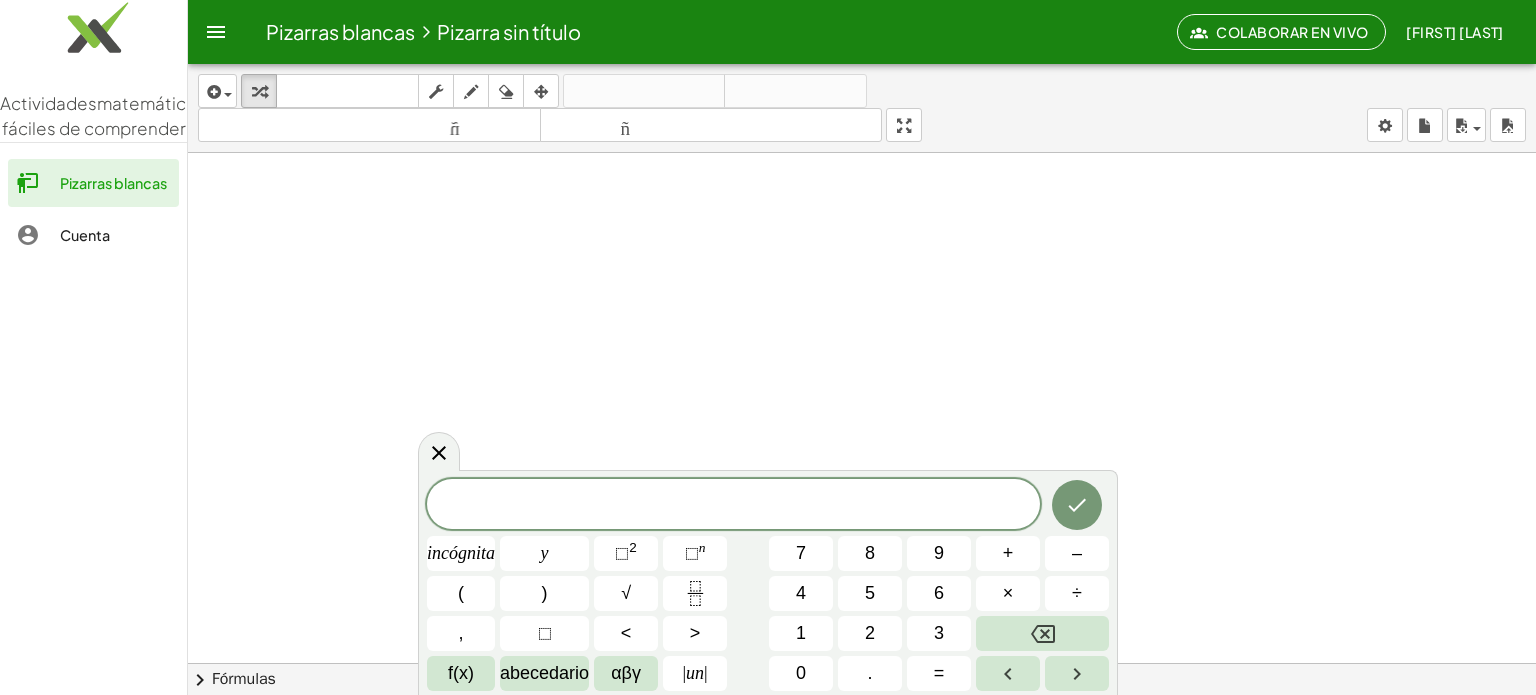 click at bounding box center (216, 32) 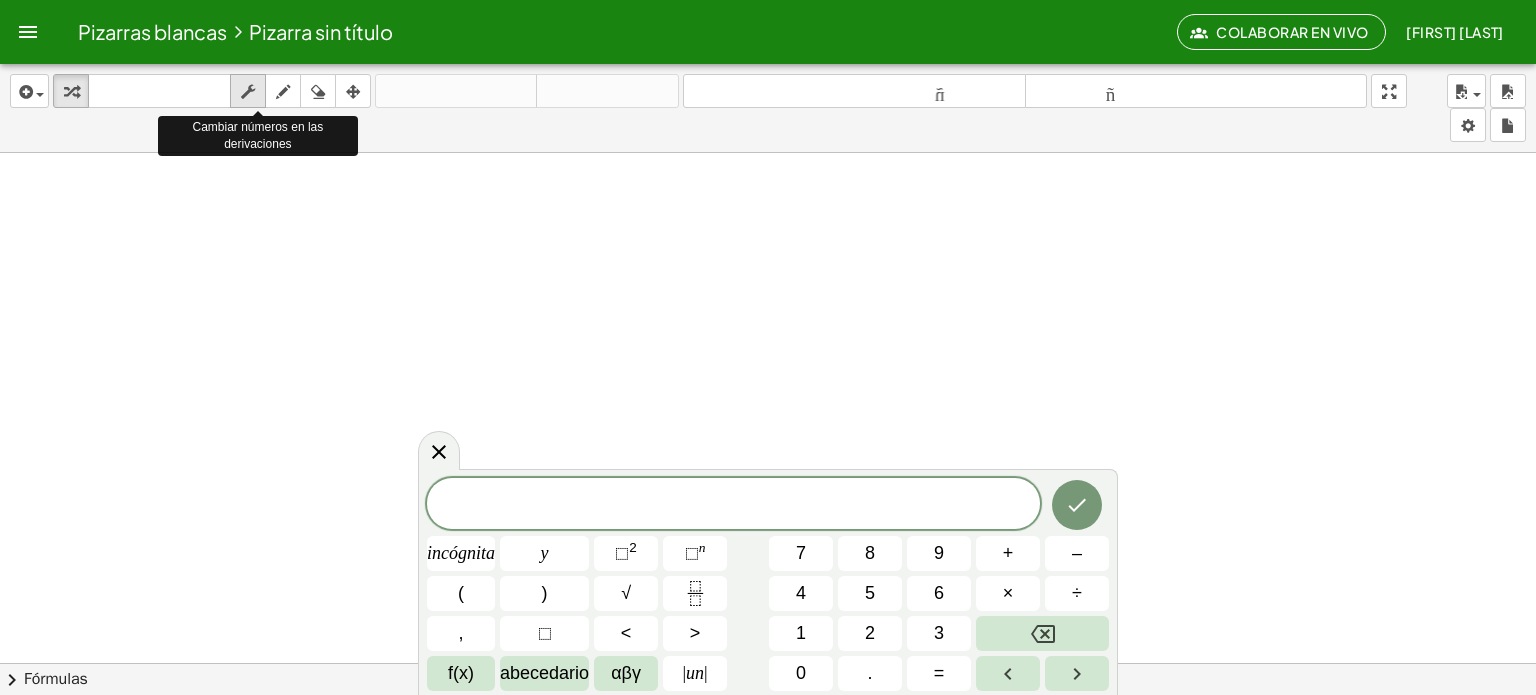 click at bounding box center [248, 92] 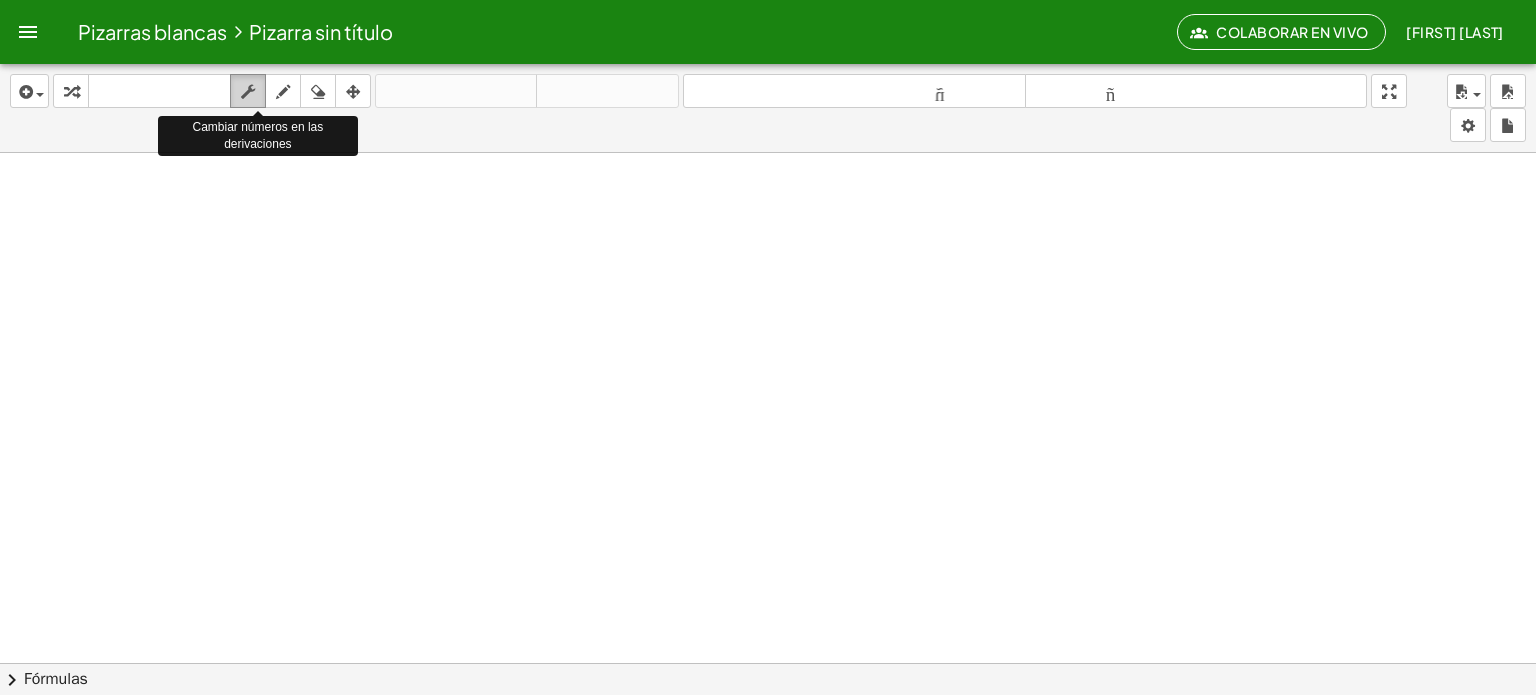 click on "fregar" at bounding box center [248, 91] 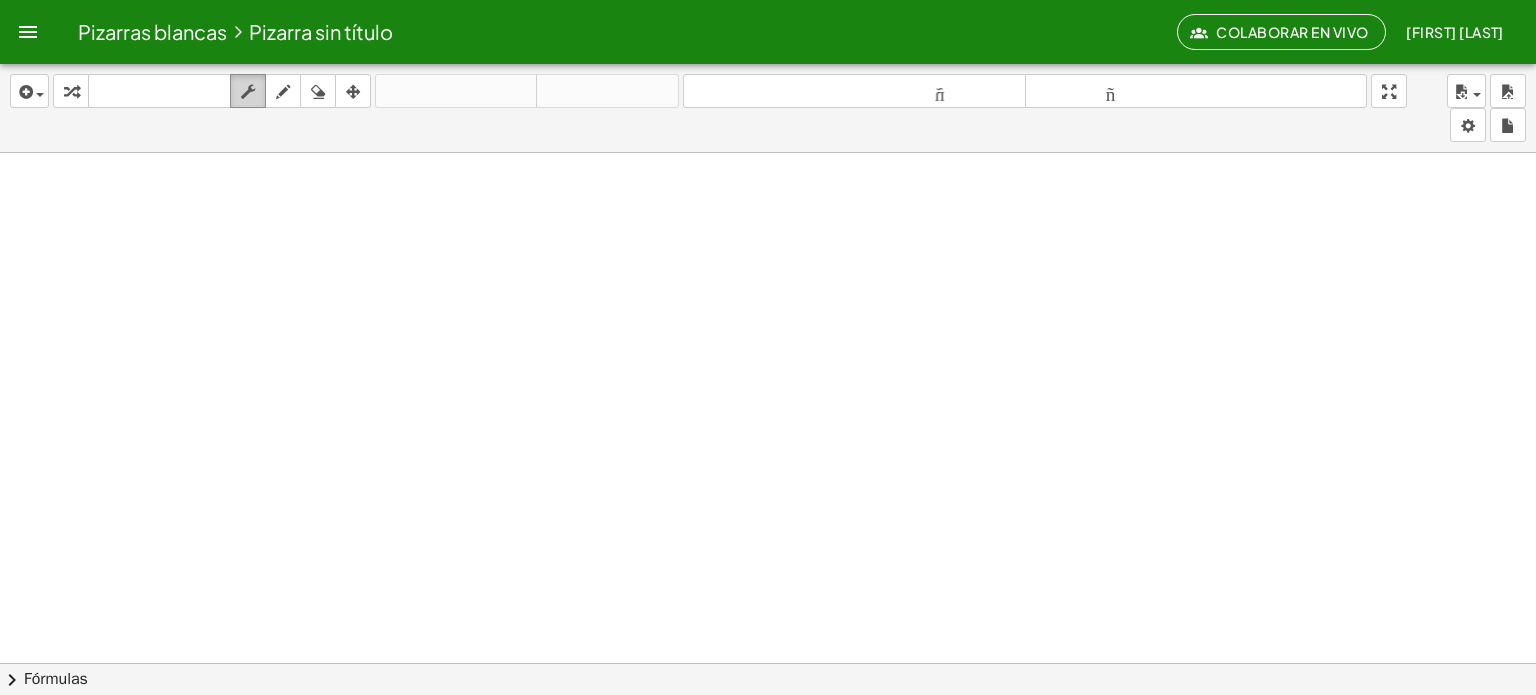 click at bounding box center [248, 92] 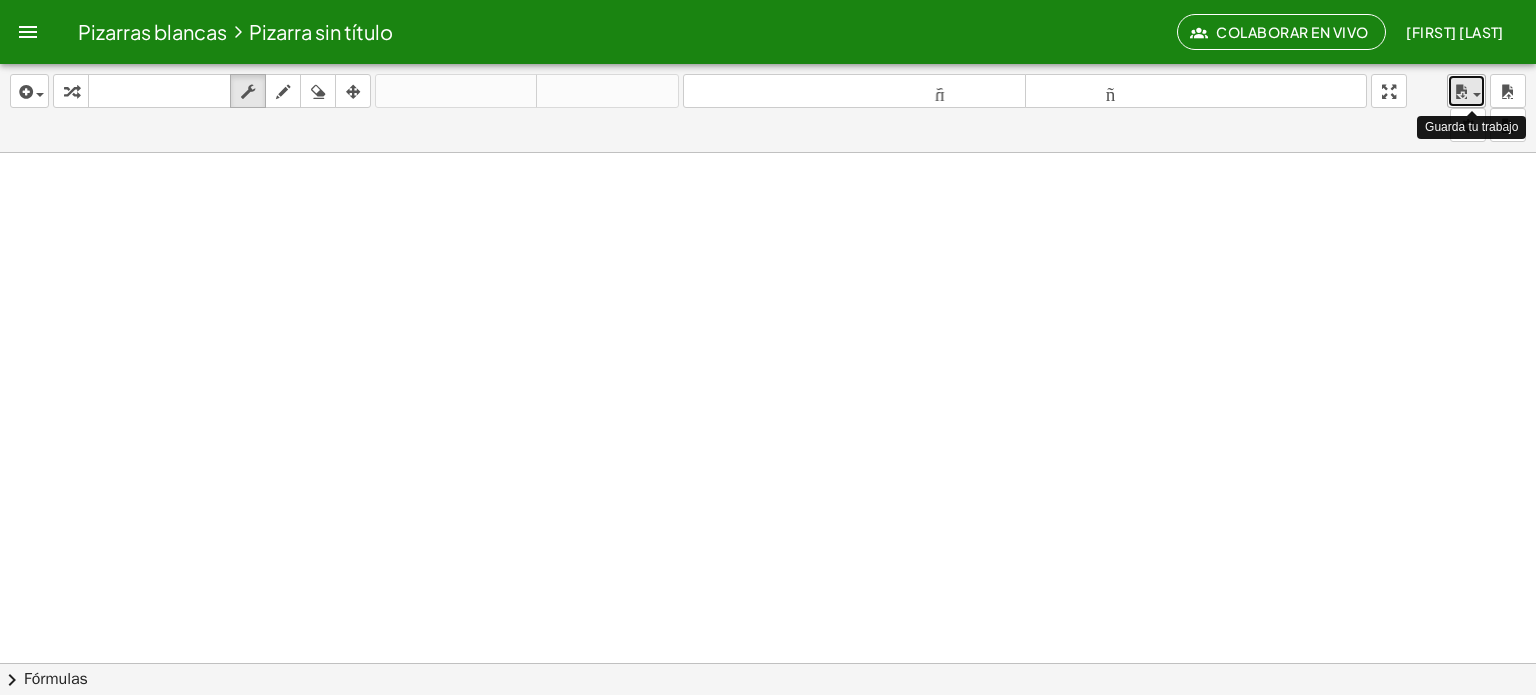 click at bounding box center (1461, 92) 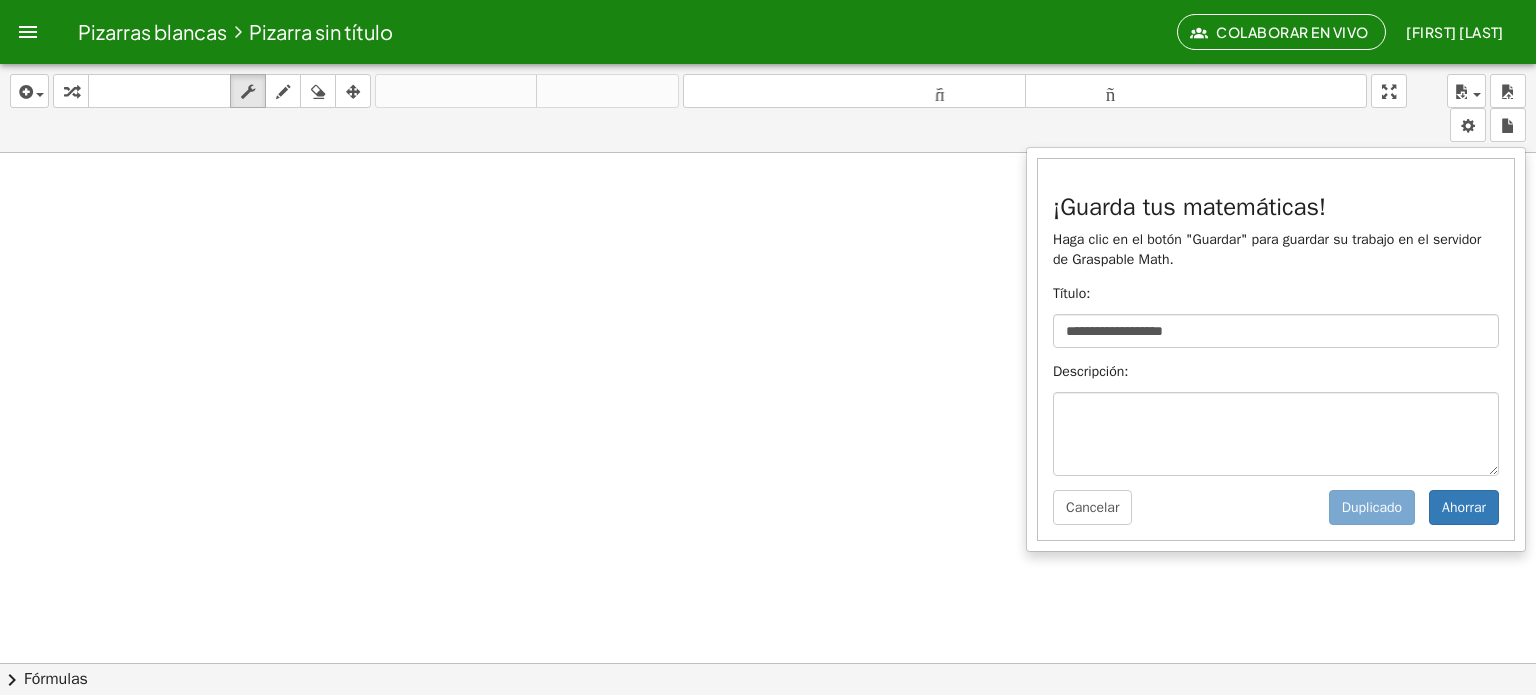 click on "**********" at bounding box center [1276, 331] 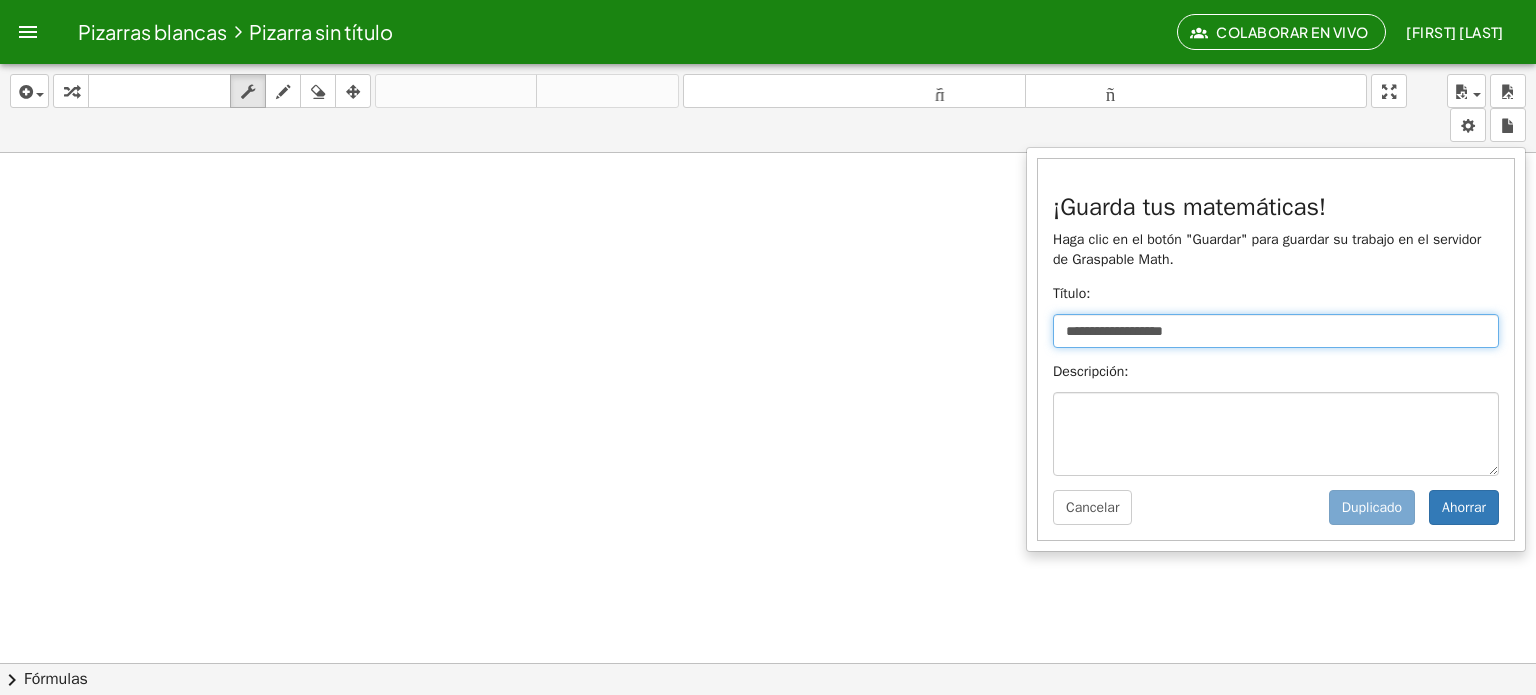 drag, startPoint x: 1320, startPoint y: 323, endPoint x: 1315, endPoint y: 332, distance: 10.29563 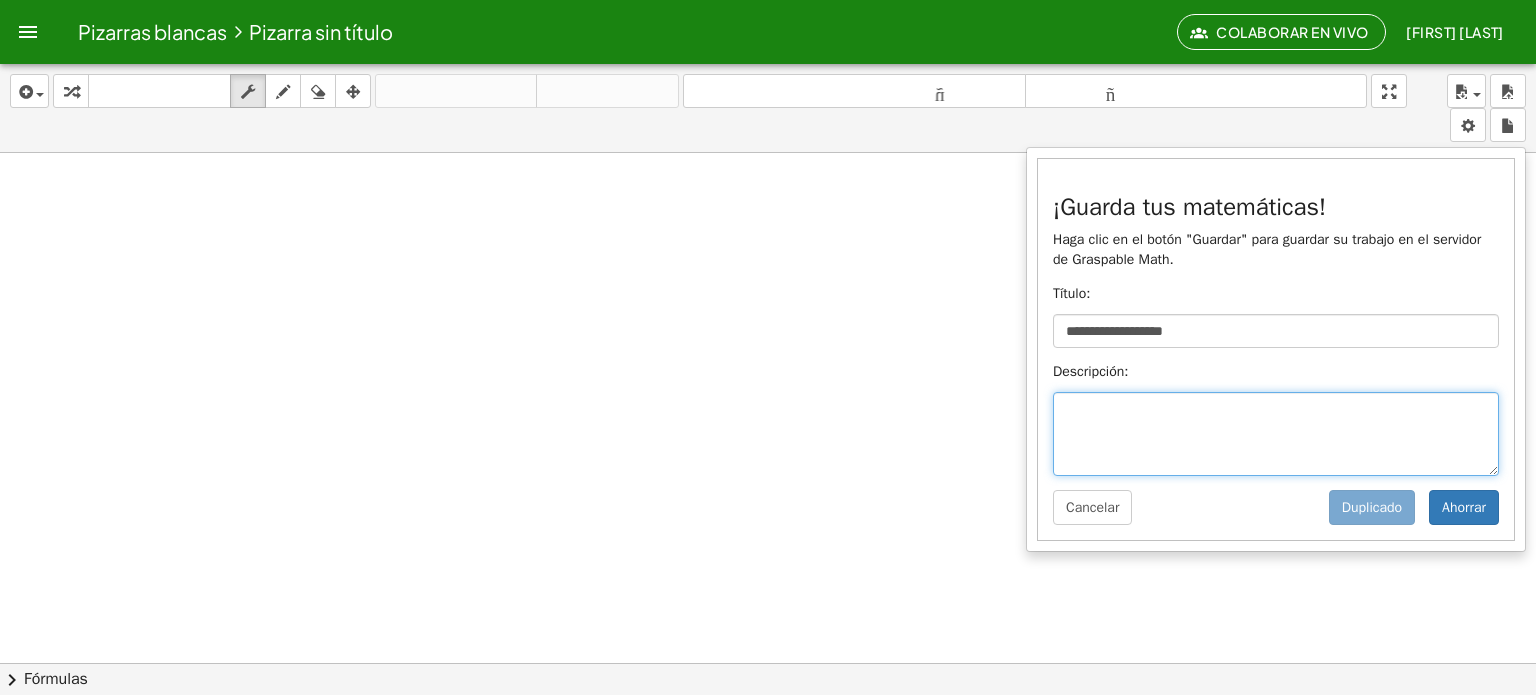 click at bounding box center (1276, 434) 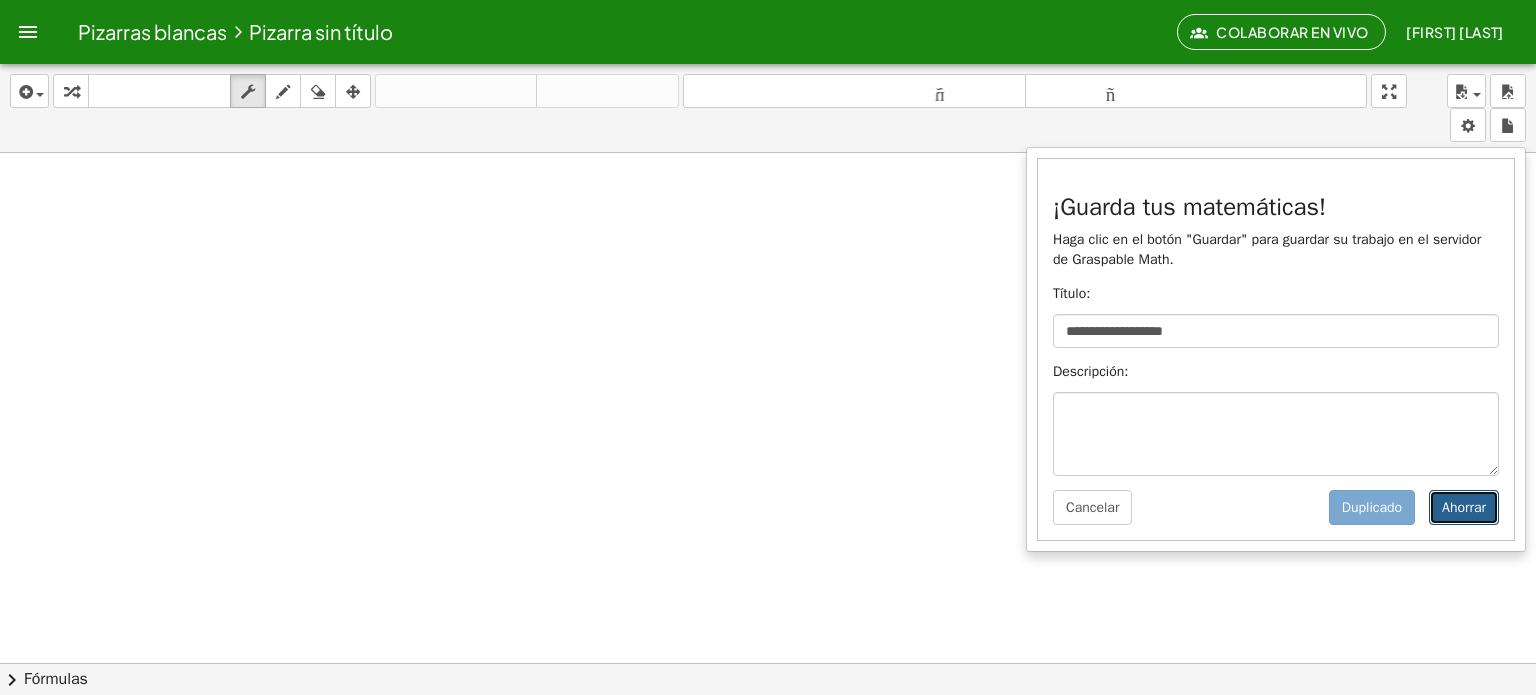 click on "Ahorrar" at bounding box center (1464, 507) 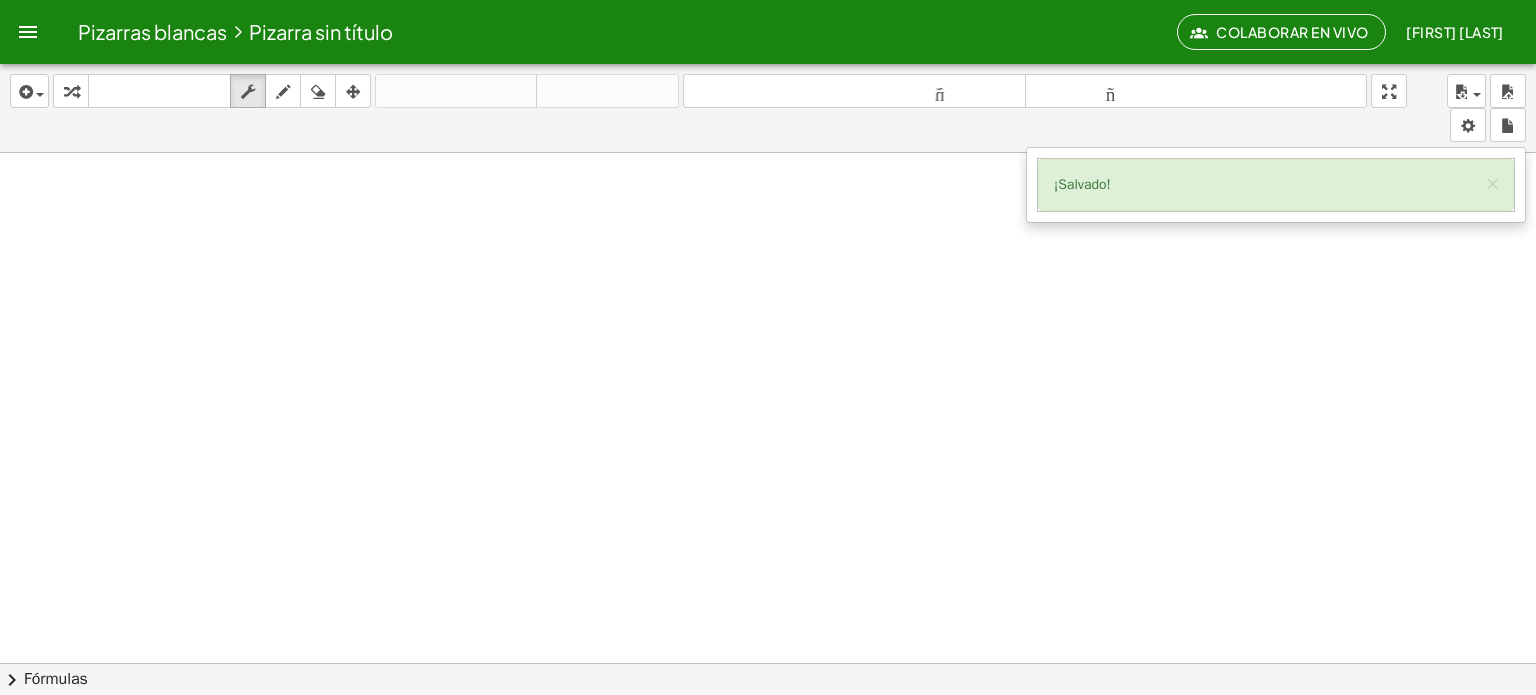drag, startPoint x: 852, startPoint y: 421, endPoint x: 915, endPoint y: 275, distance: 159.01257 